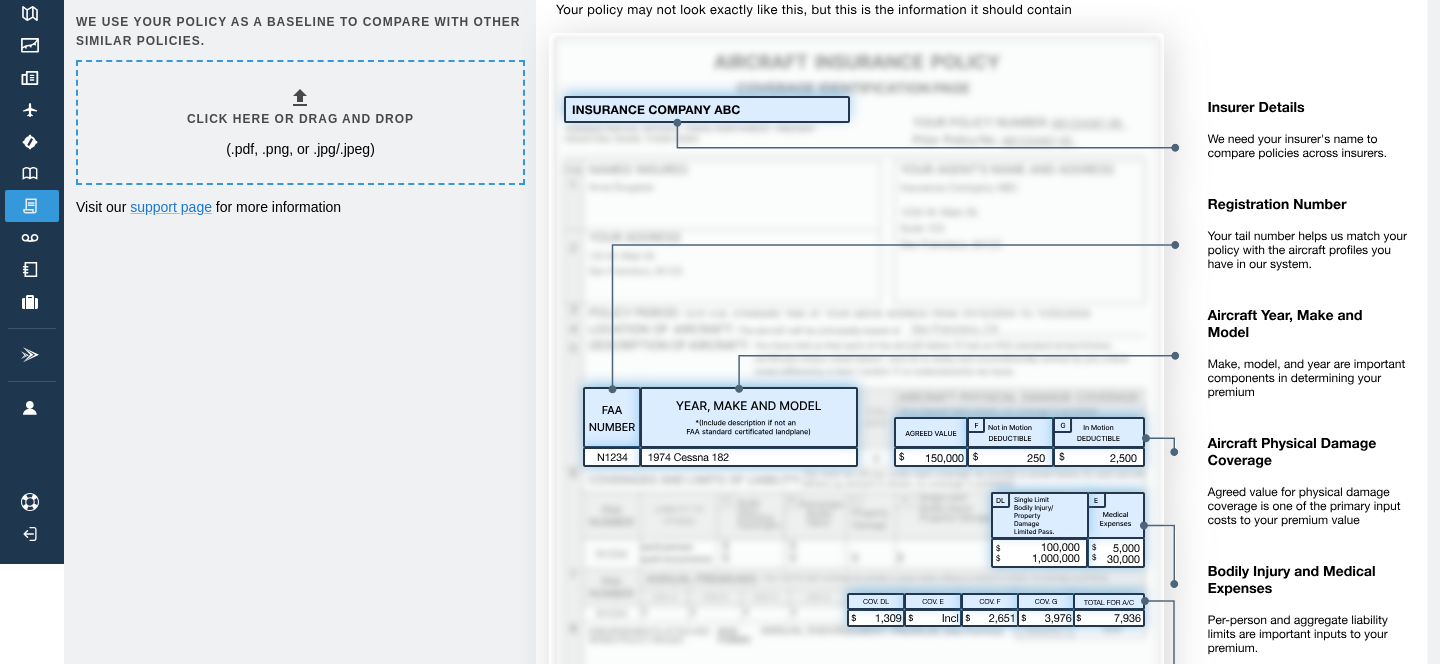 scroll, scrollTop: 0, scrollLeft: 0, axis: both 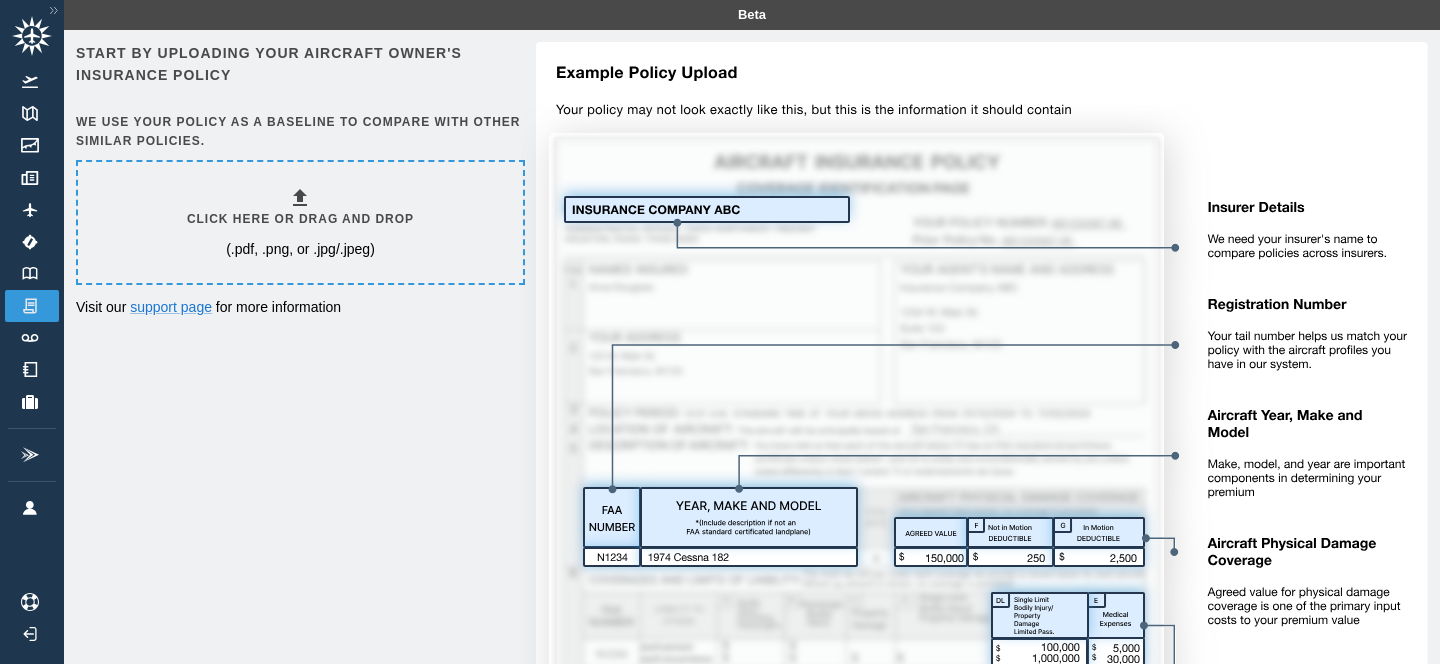 click on "Click here or drag and drop" at bounding box center (300, 219) 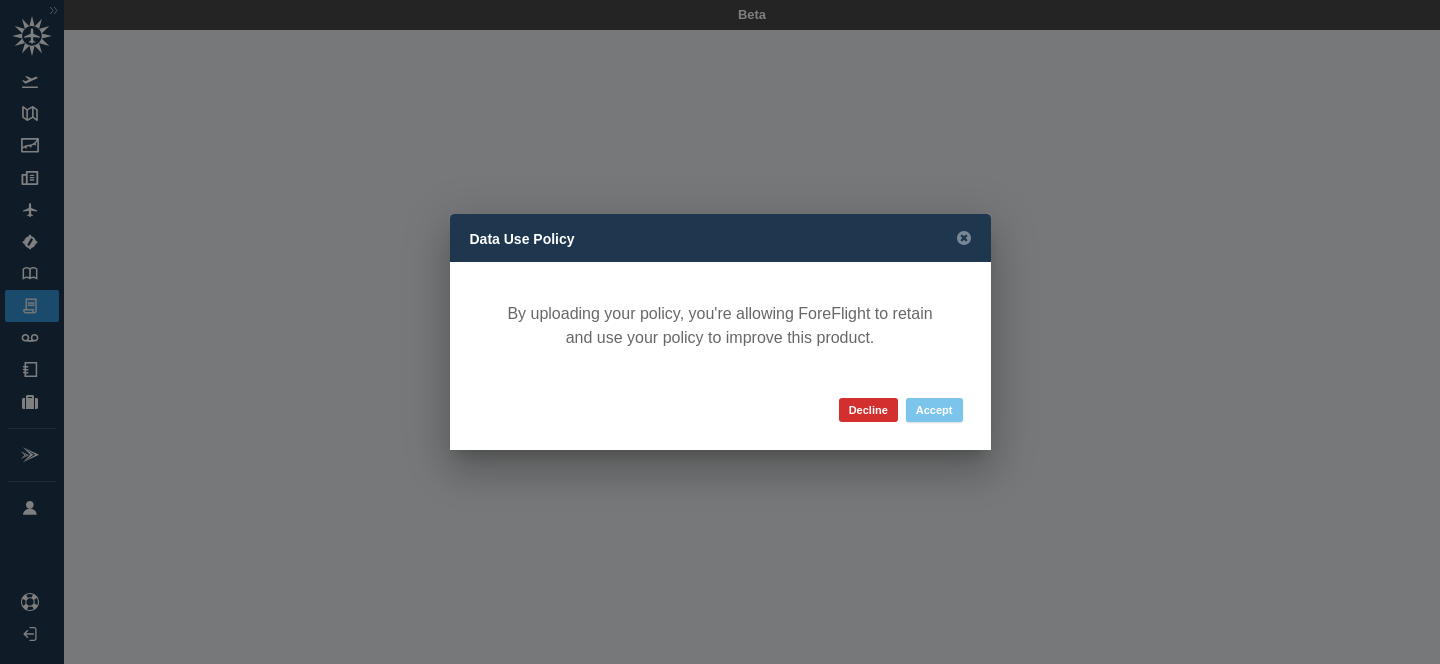 click on "Accept" at bounding box center (934, 410) 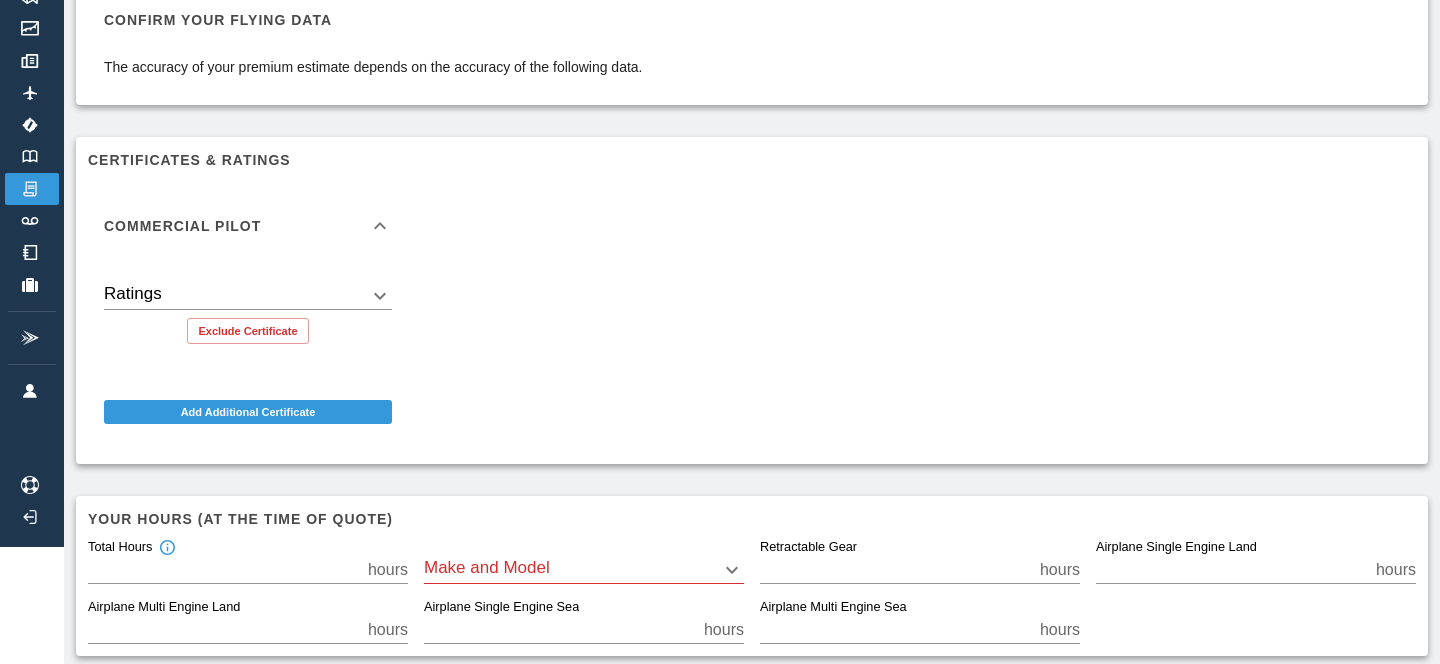 scroll, scrollTop: 124, scrollLeft: 0, axis: vertical 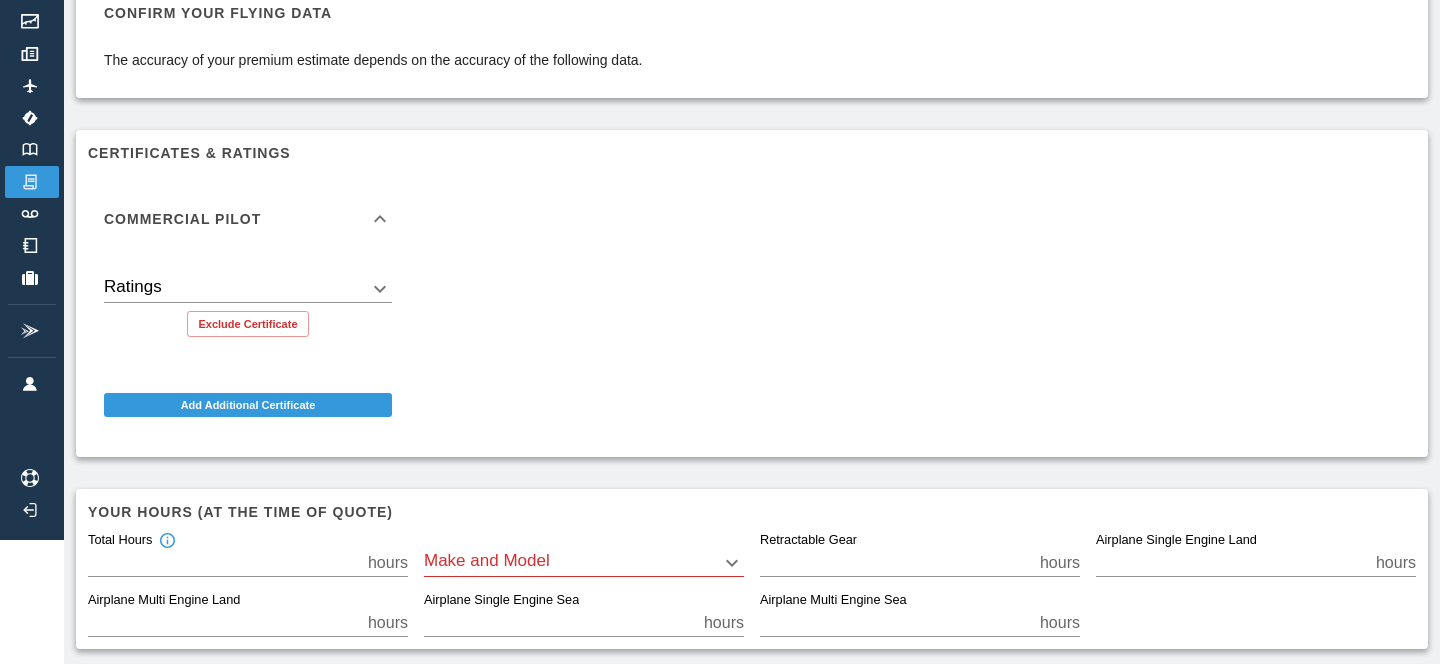 click 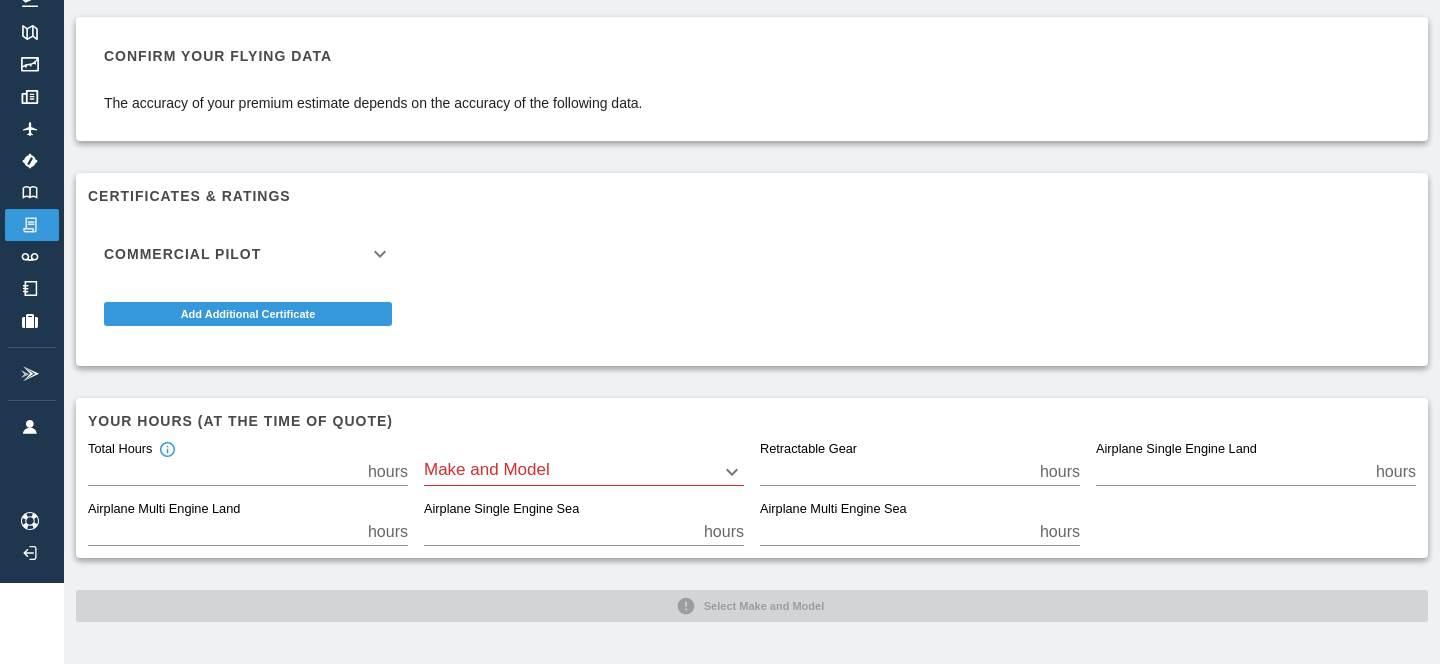 scroll, scrollTop: 81, scrollLeft: 0, axis: vertical 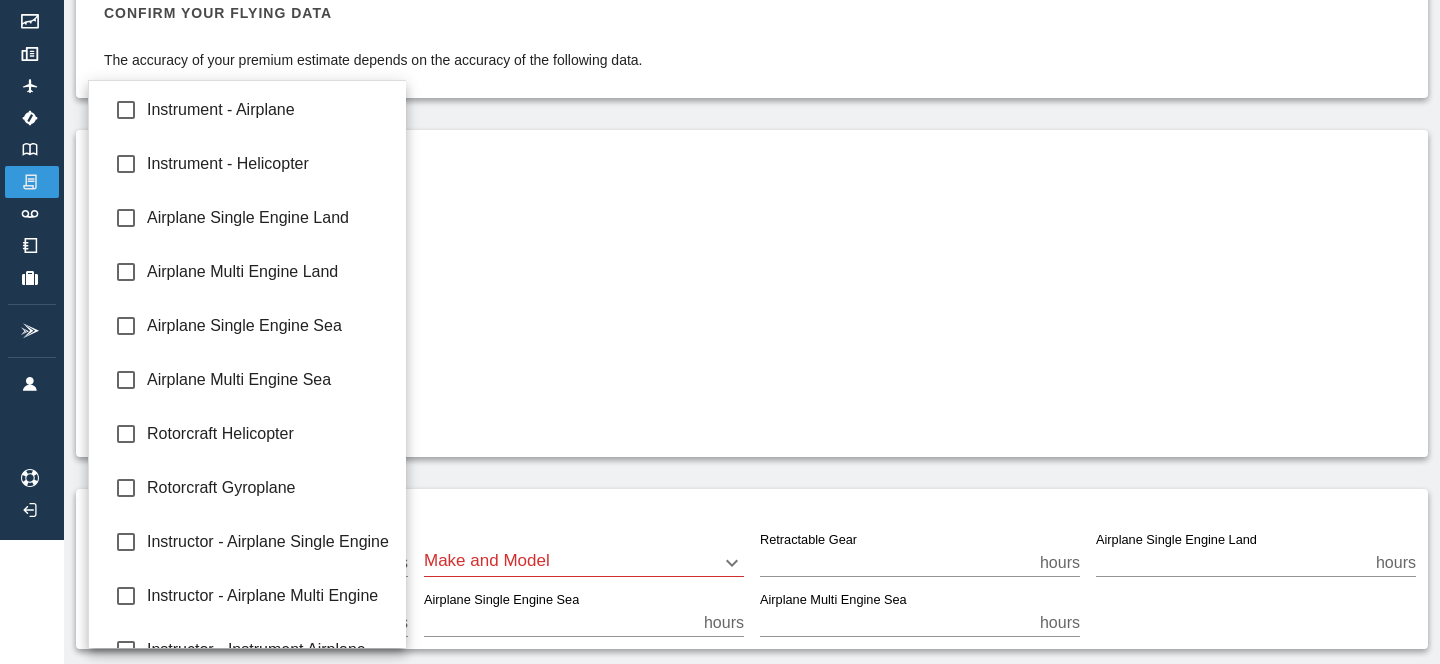click on "Beta N206FL Policy 24-25.pdf Confirm your flying data The accuracy of your premium estimate depends on the accuracy of the following data. Certificates & Ratings Commercial Pilot Ratings Exclude Certificate Add Additional Certificate Your hours (at the time of quote) Total Hours ** hours Make and Model Retractable Gear * hours Airplane Single Engine Land ** hours Airplane Multi Engine Land * hours Airplane Single Engine Sea * hours Airplane Multi Engine Sea * hours Select Make and Model
Instrument - Airplane Instrument - Helicopter Airplane Single Engine Land Airplane Multi Engine Land Airplane Single Engine Sea Airplane Multi Engine Sea Rotorcraft Helicopter Rotorcraft Gyroplane Instructor - Airplane Single Engine Instructor - Airplane Multi Engine Instructor - Instrument Airplane Instructor - Sport Pilot" at bounding box center (720, 208) 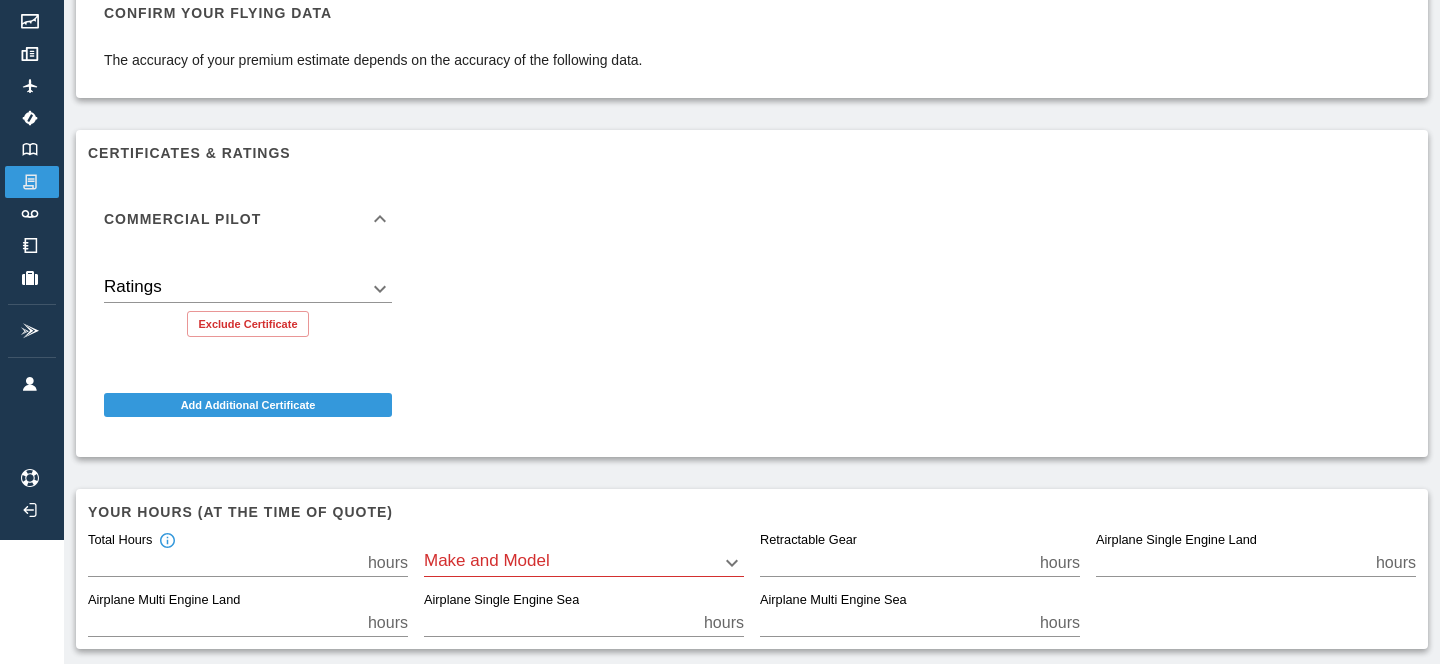 click 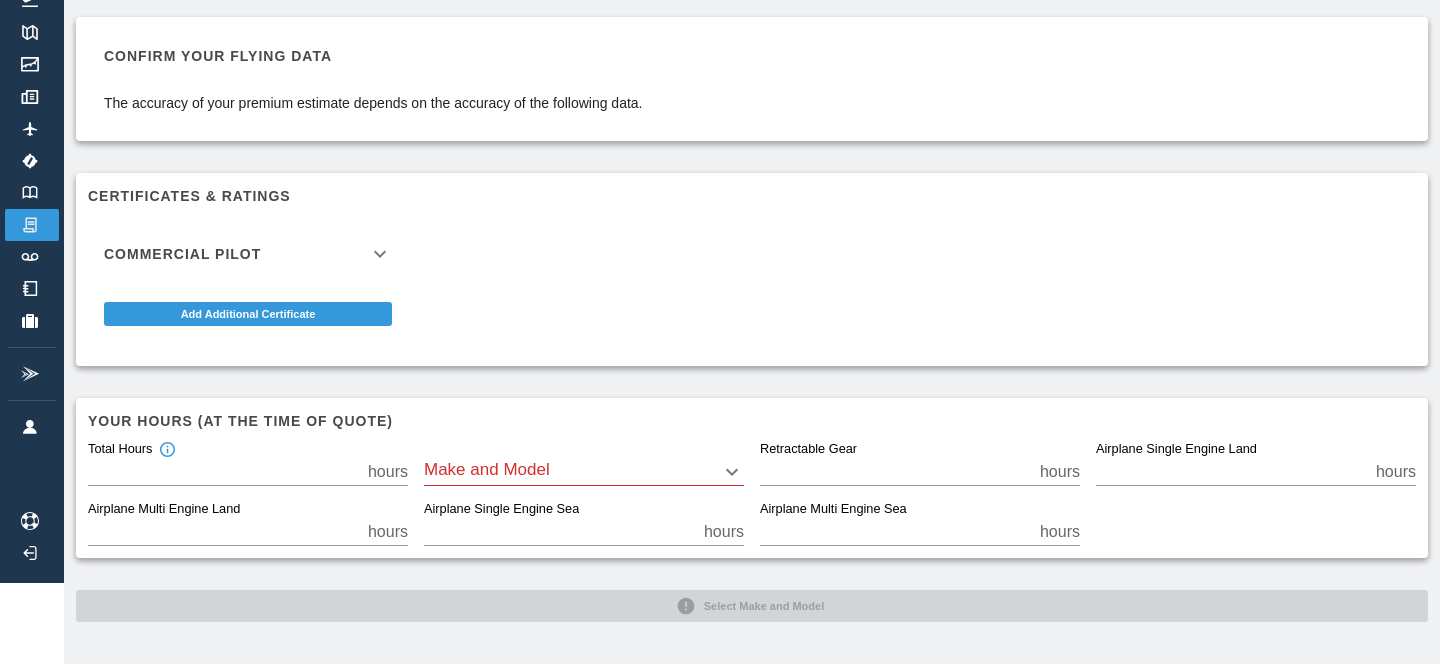 scroll, scrollTop: 81, scrollLeft: 0, axis: vertical 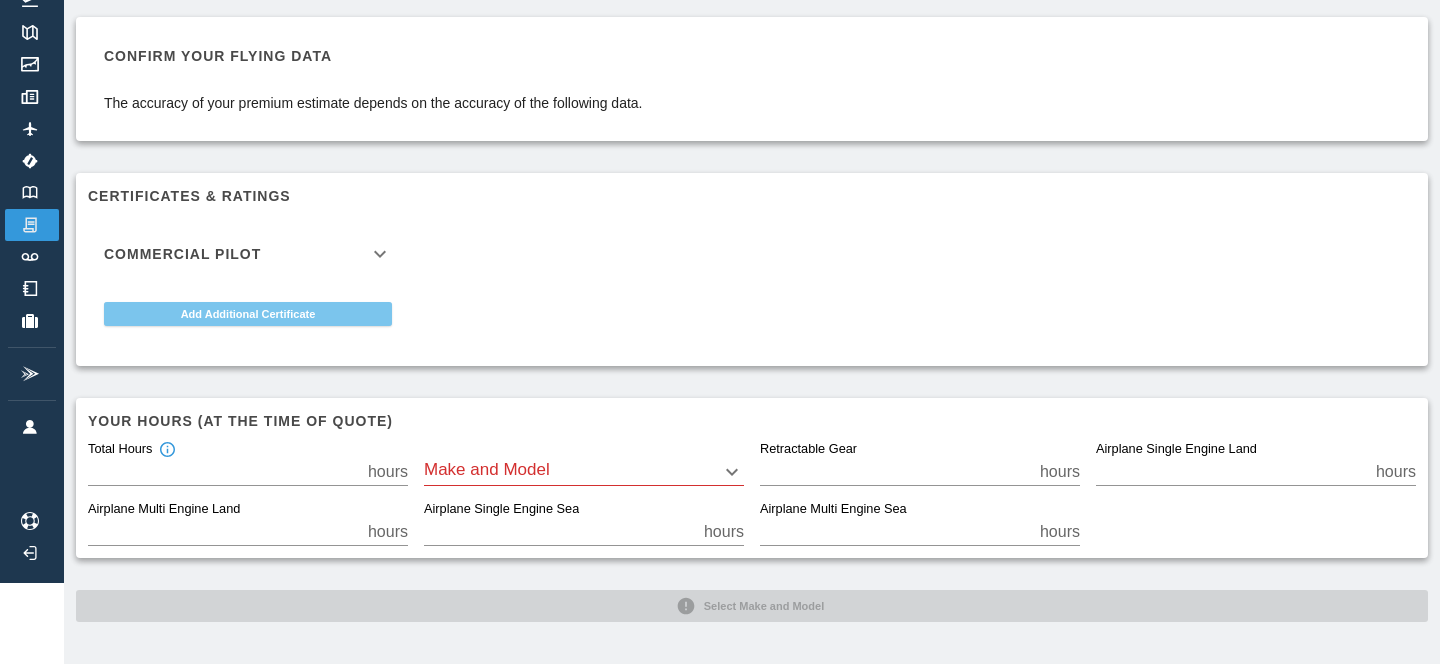 click on "Add Additional Certificate" at bounding box center (248, 314) 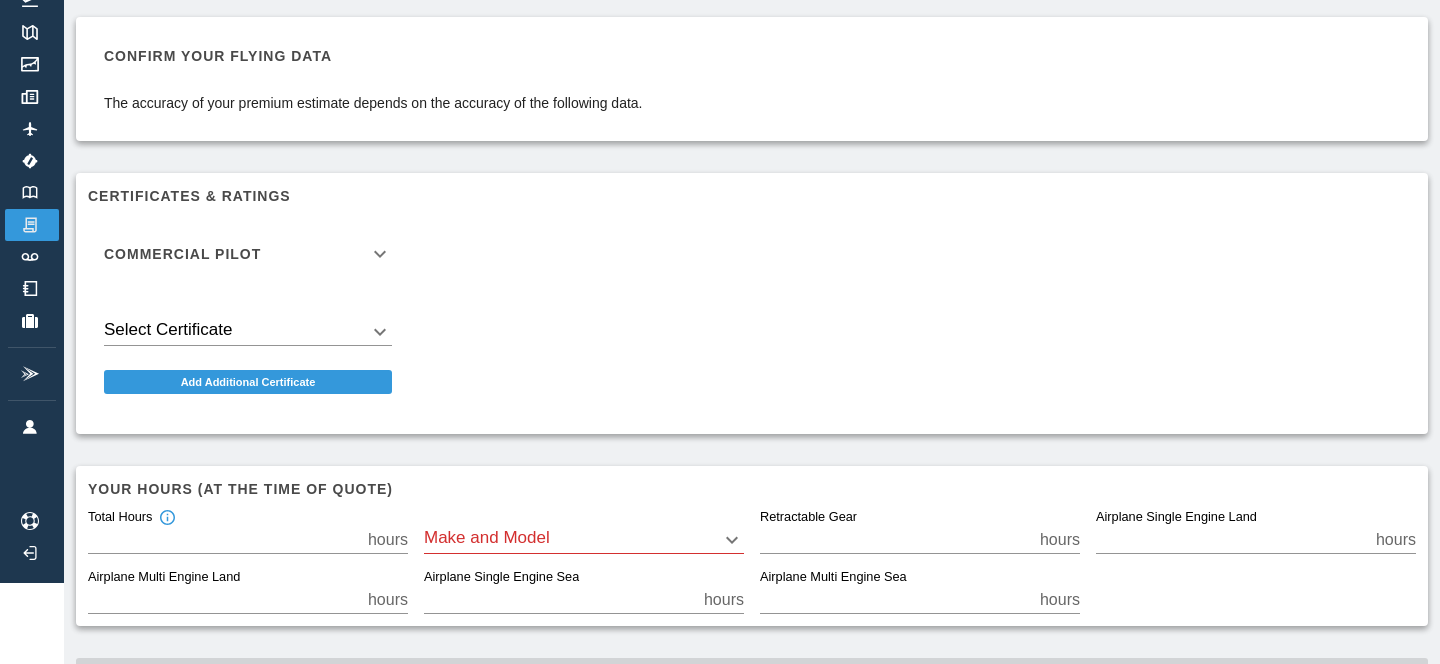 click on "Beta N206FL Policy 24-25.pdf Confirm your flying data The accuracy of your premium estimate depends on the accuracy of the following data. Certificates & Ratings Commercial Pilot Ratings Exclude Certificate Select Certificate Add Additional Certificate Your hours (at the time of quote) Total Hours ** hours Make and Model Retractable Gear * hours Airplane Single Engine Land ** hours Airplane Multi Engine Land * hours Airplane Single Engine Sea * hours Airplane Multi Engine Sea * hours Select Make and Model" at bounding box center (720, 251) 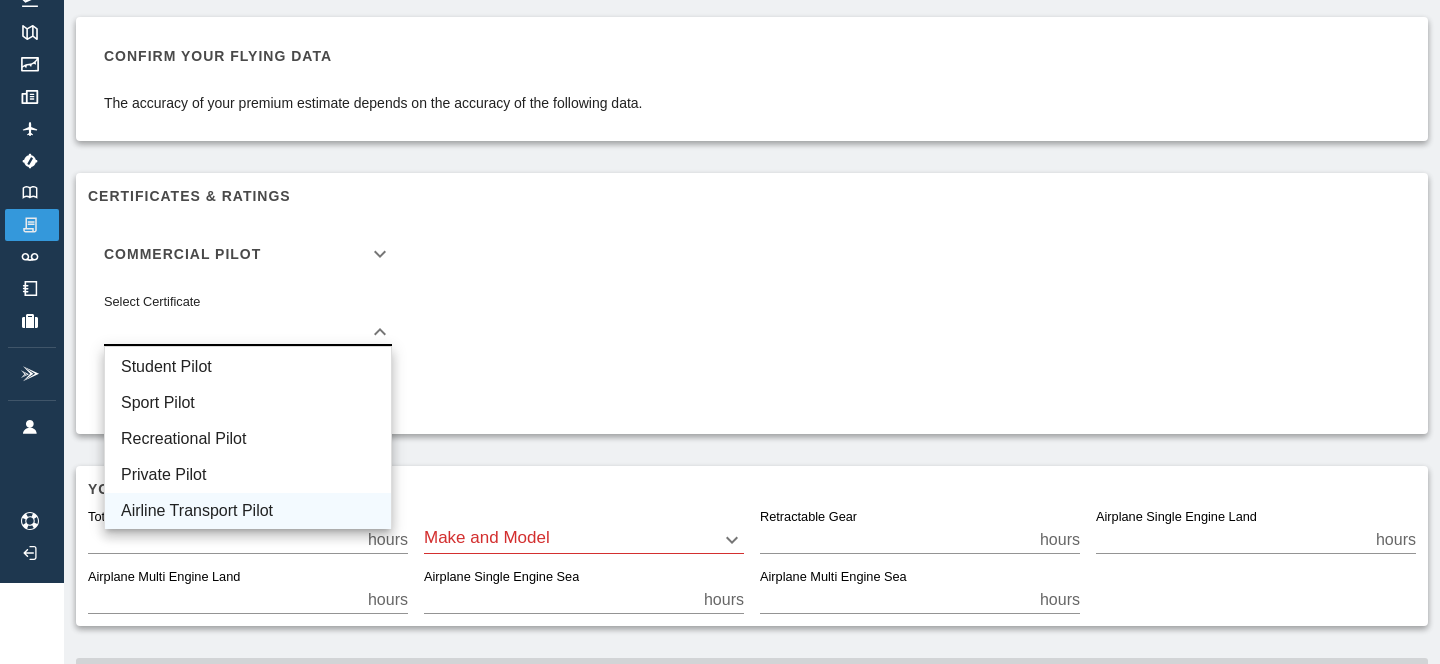 click on "Airline Transport Pilot" at bounding box center [248, 511] 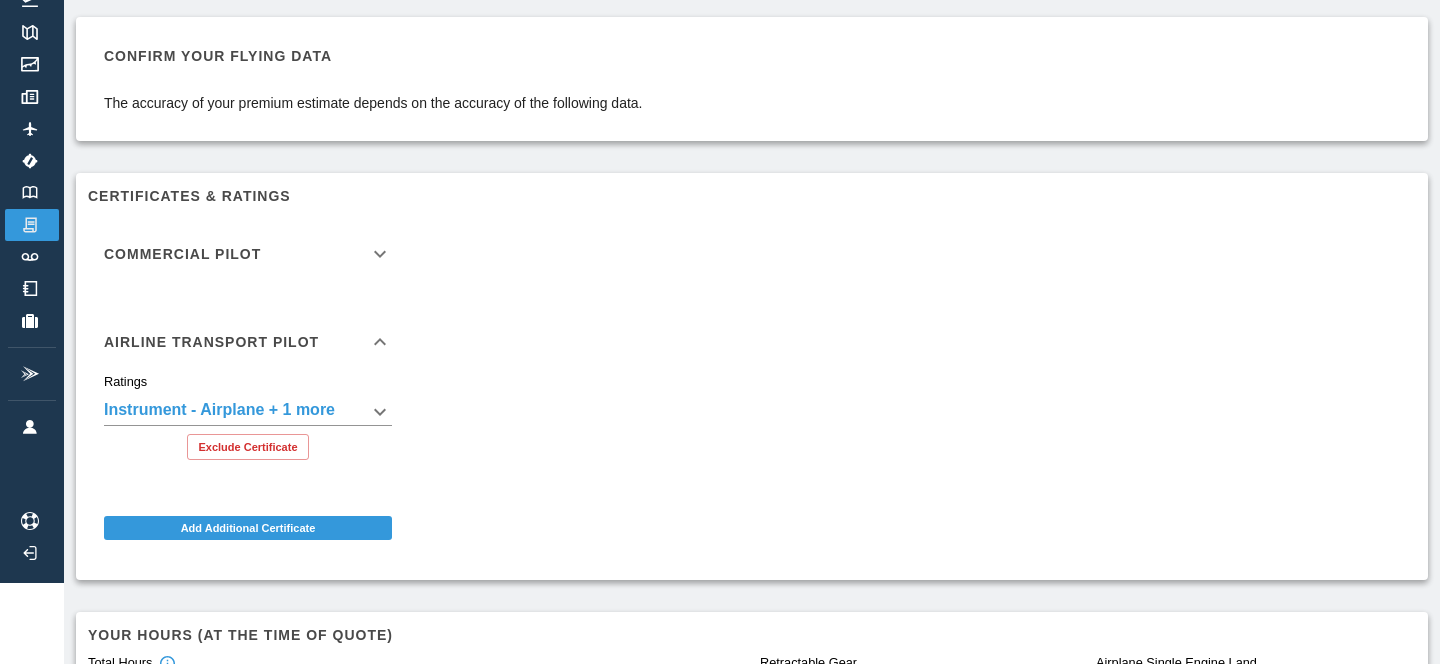 click on "**********" at bounding box center [720, 251] 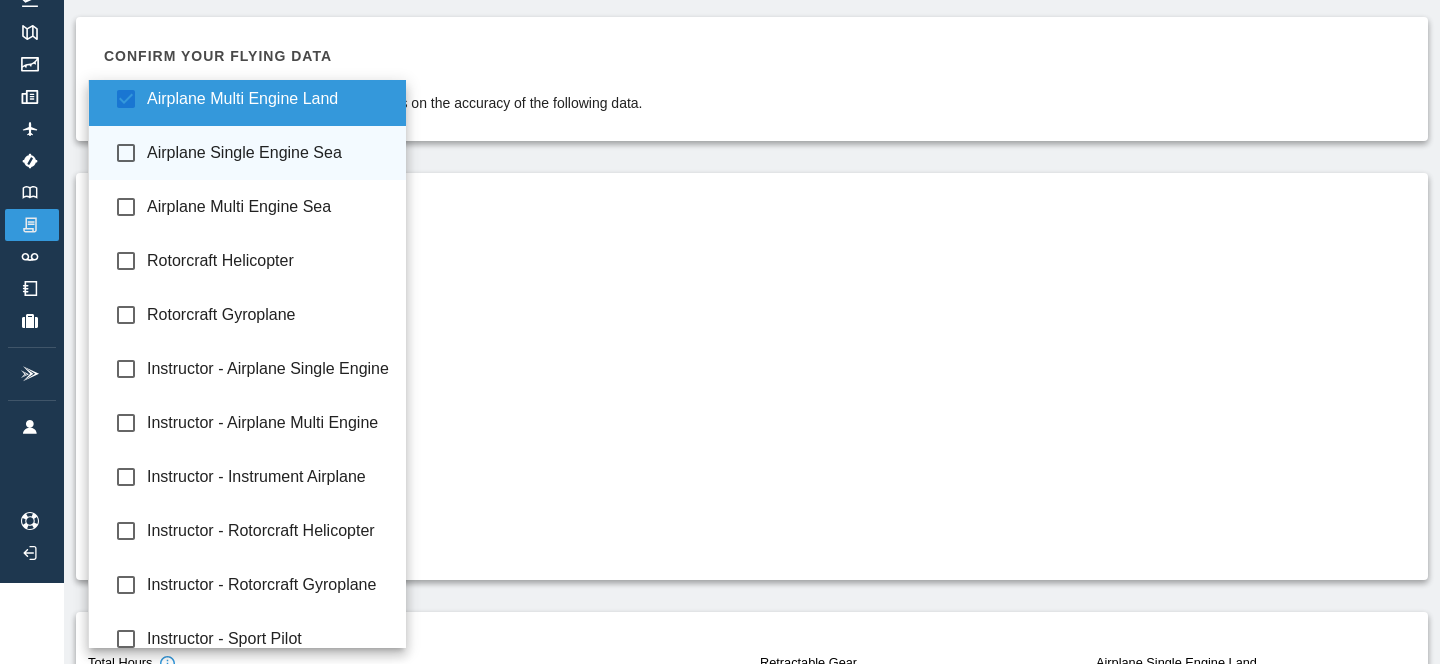 scroll, scrollTop: 191, scrollLeft: 0, axis: vertical 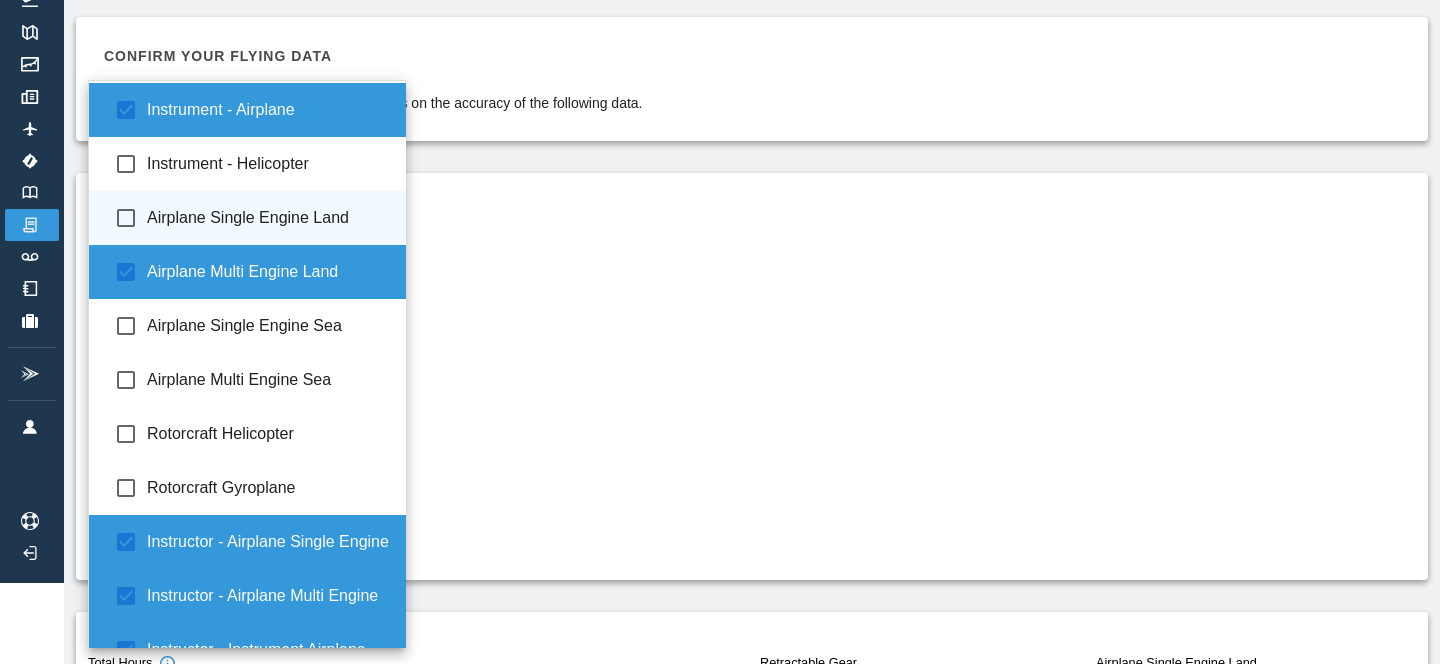 type on "**********" 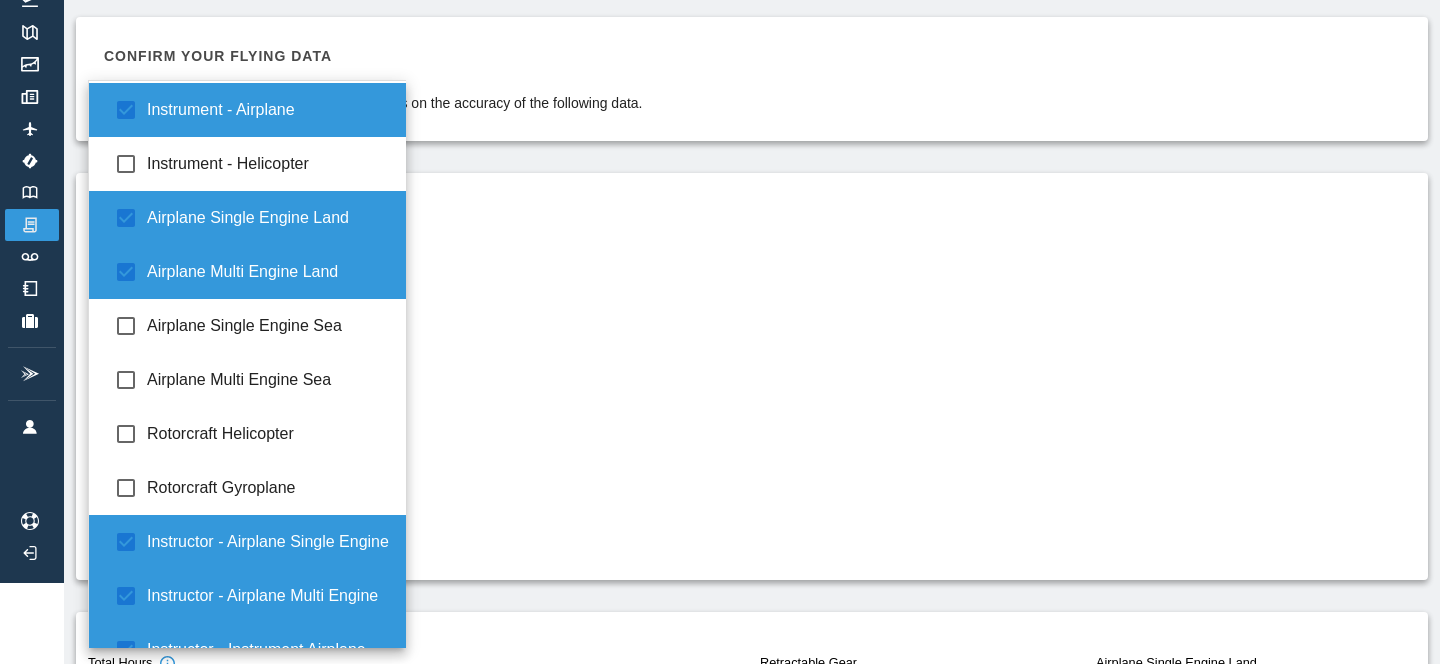 click at bounding box center [720, 332] 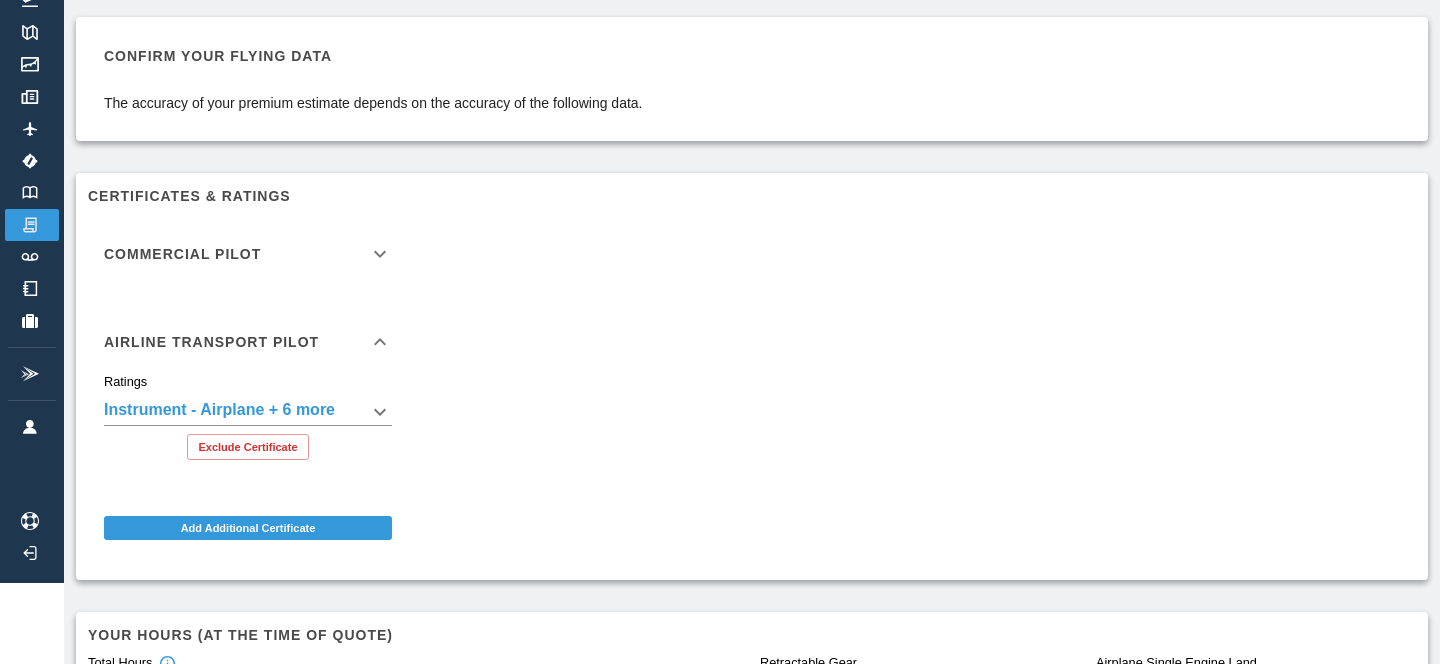 click 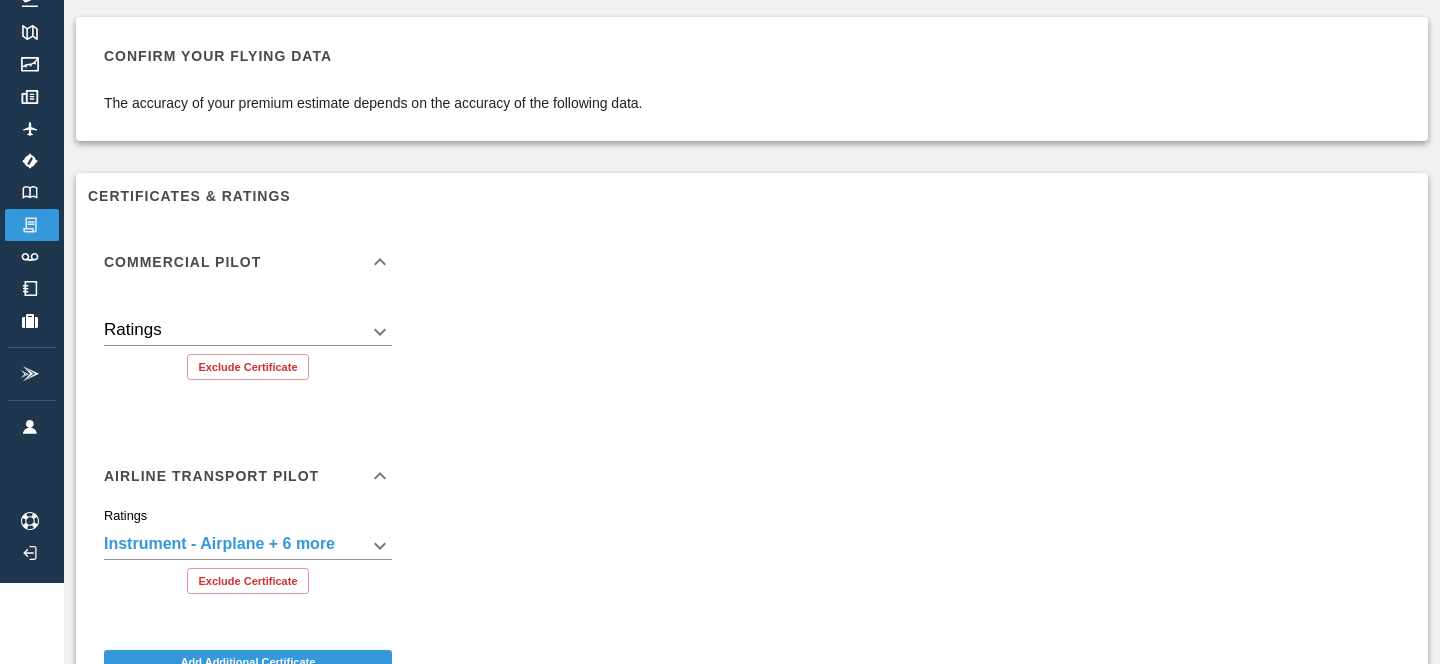 click on "**********" at bounding box center [720, 251] 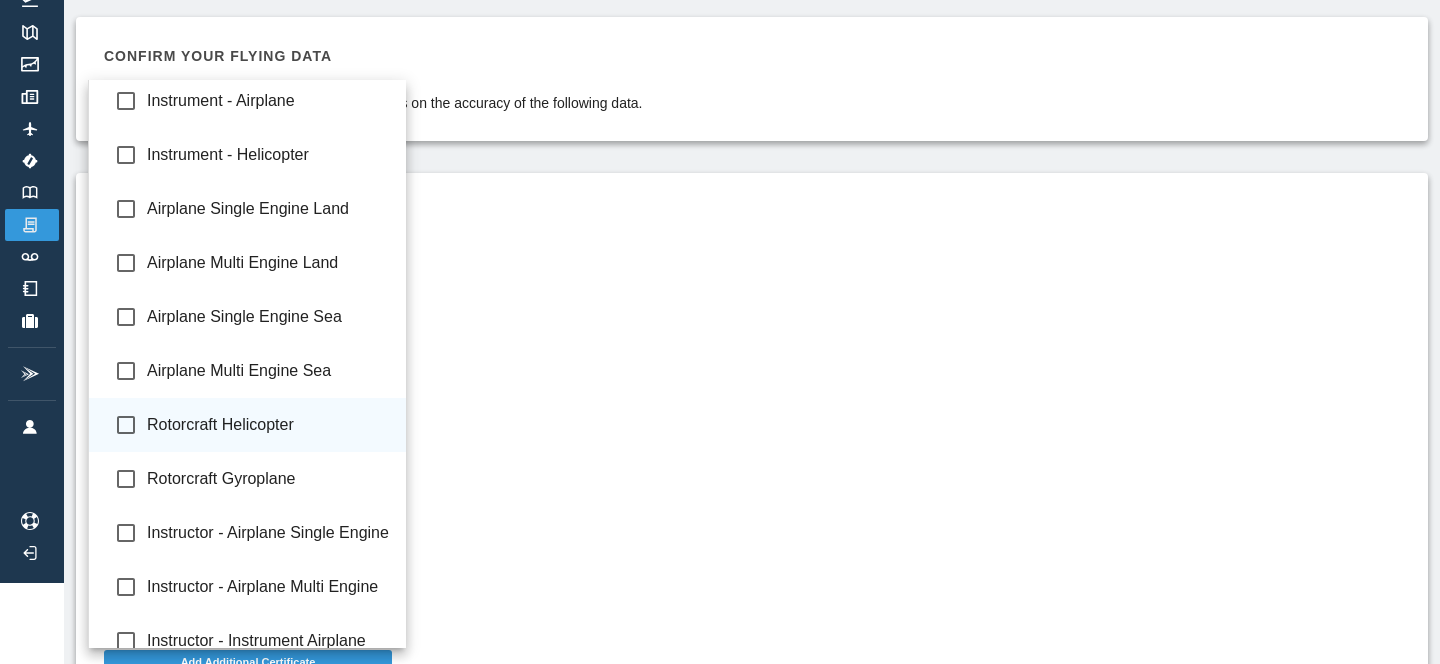 scroll, scrollTop: 0, scrollLeft: 0, axis: both 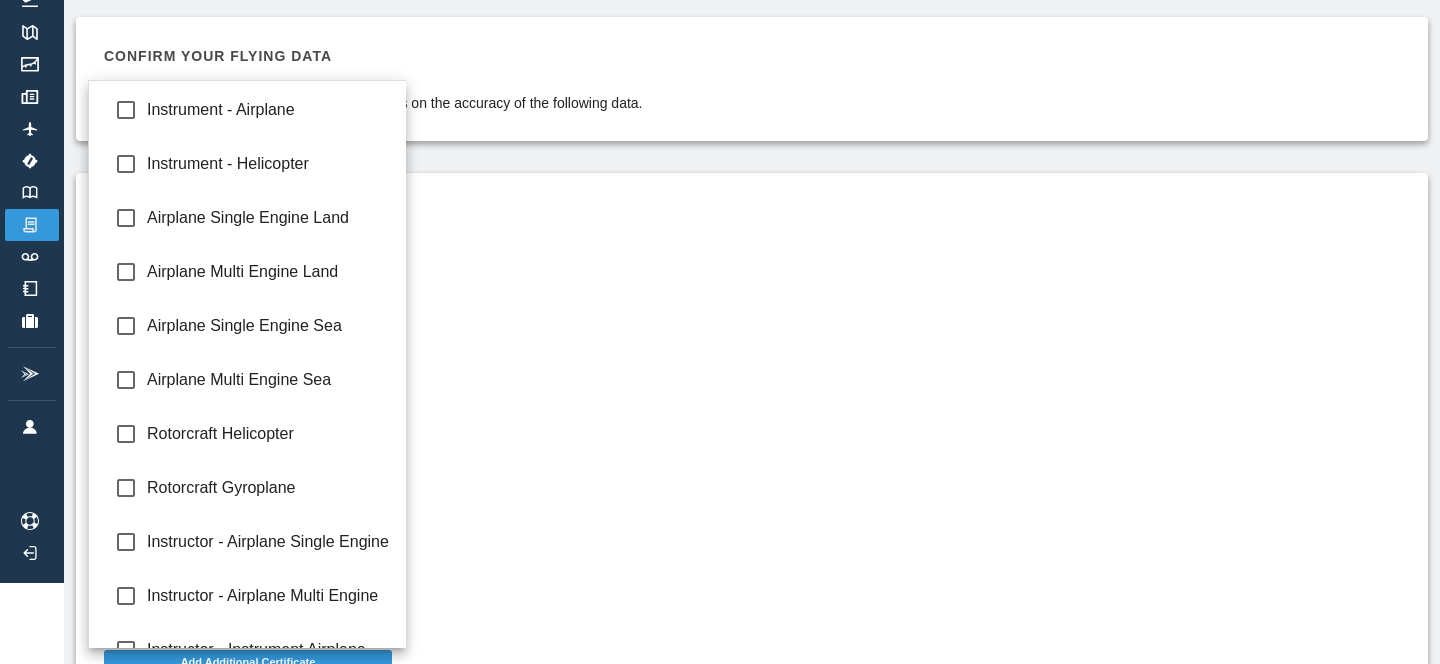 click at bounding box center (720, 332) 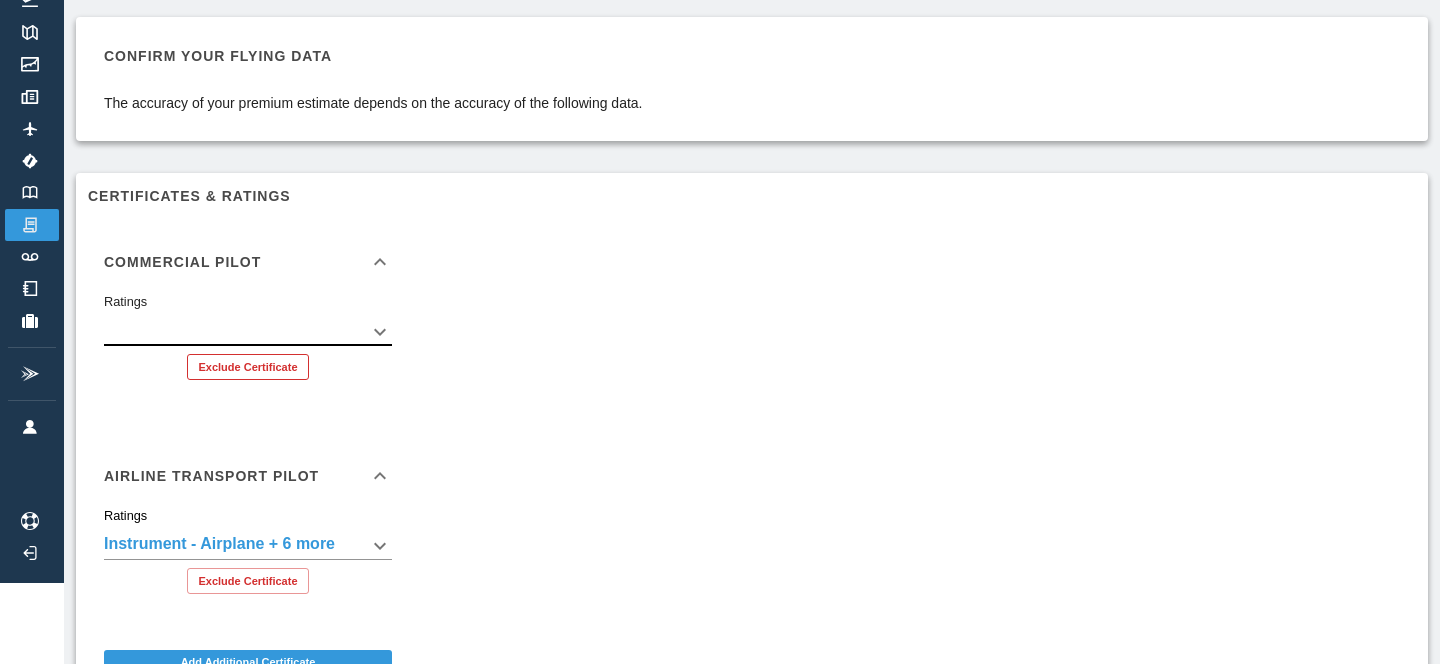 click on "Exclude Certificate" at bounding box center (247, 367) 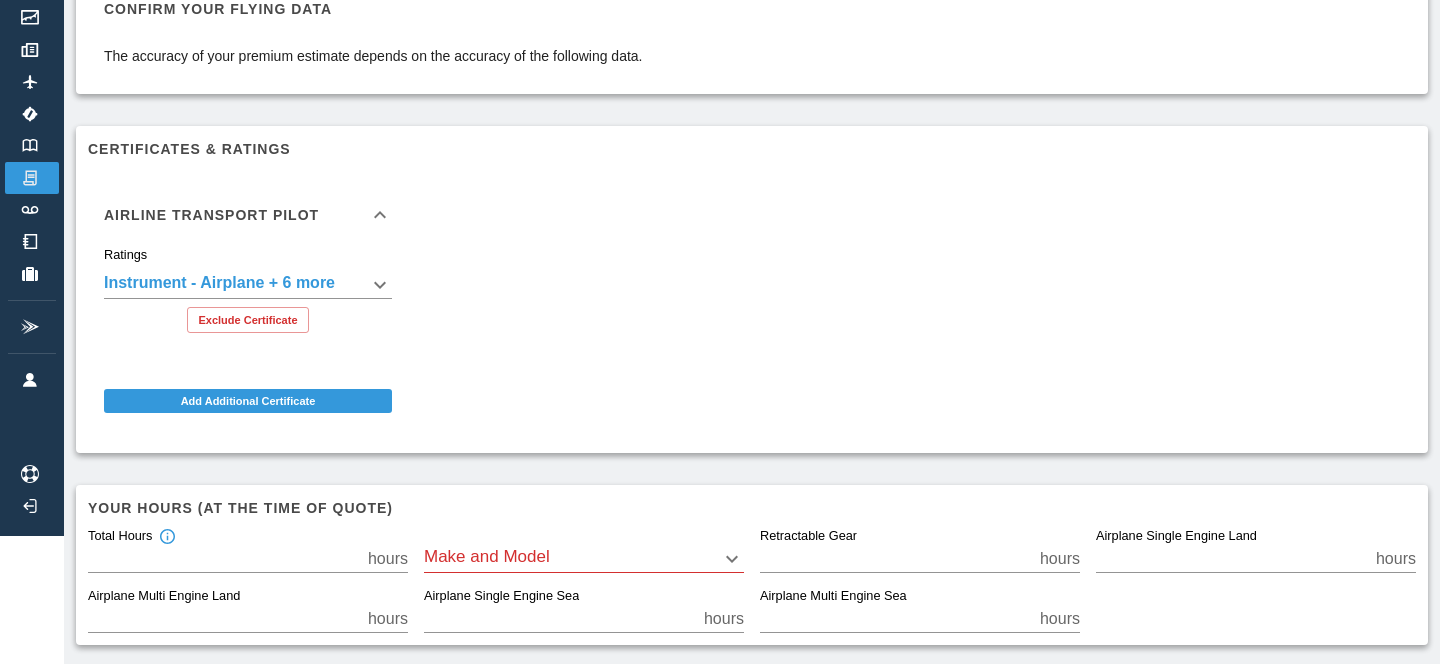 scroll, scrollTop: 215, scrollLeft: 0, axis: vertical 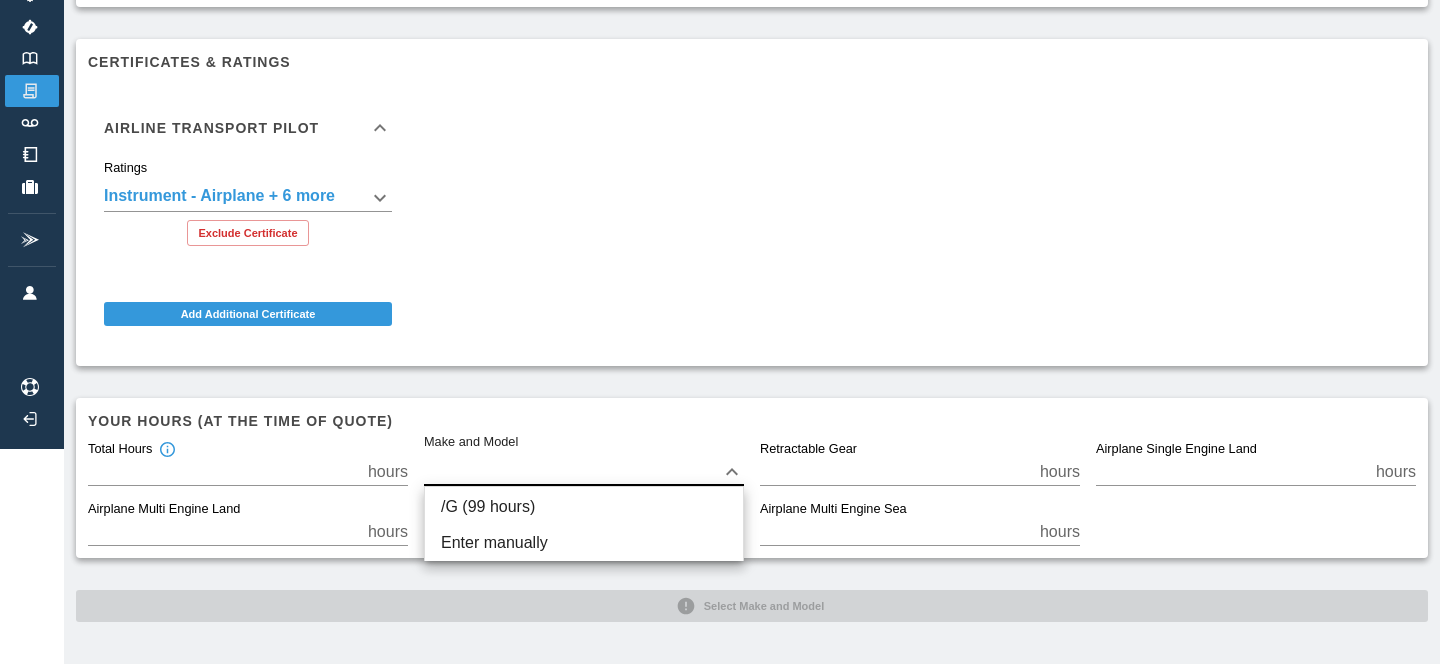 click on "**********" at bounding box center [720, 117] 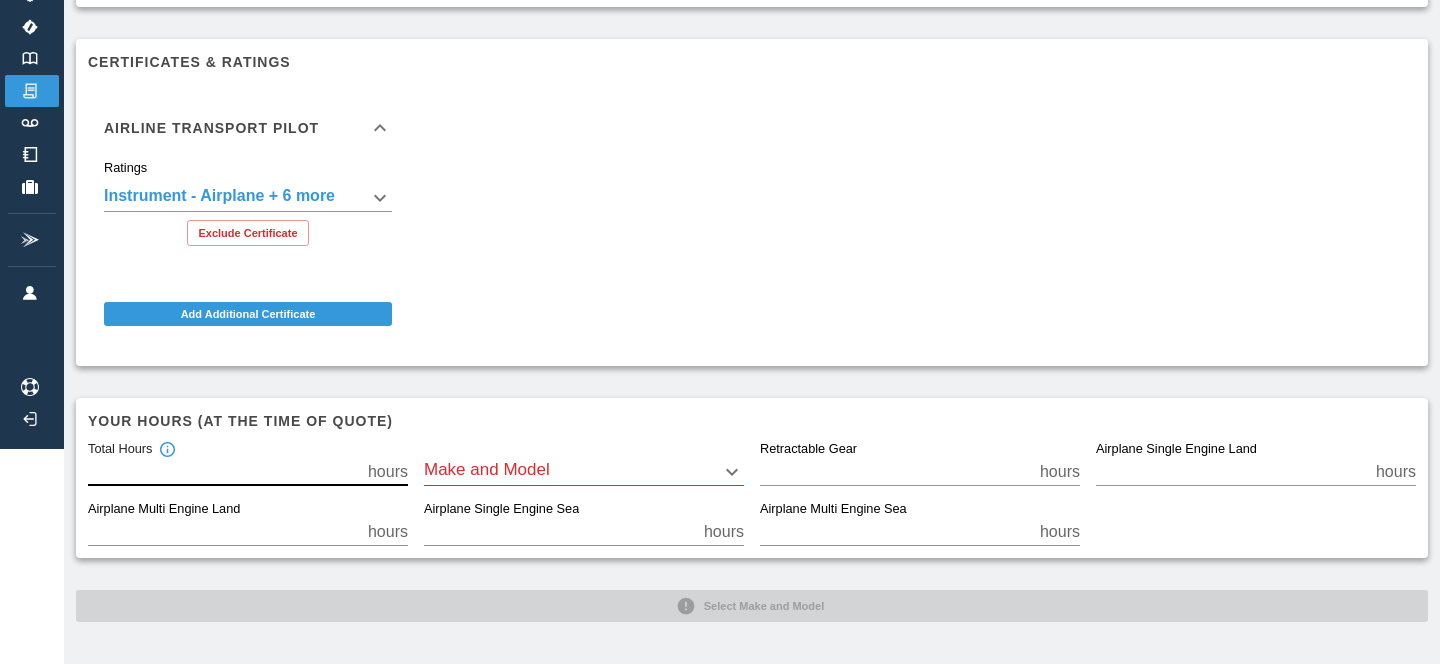 click on "**" at bounding box center (224, 472) 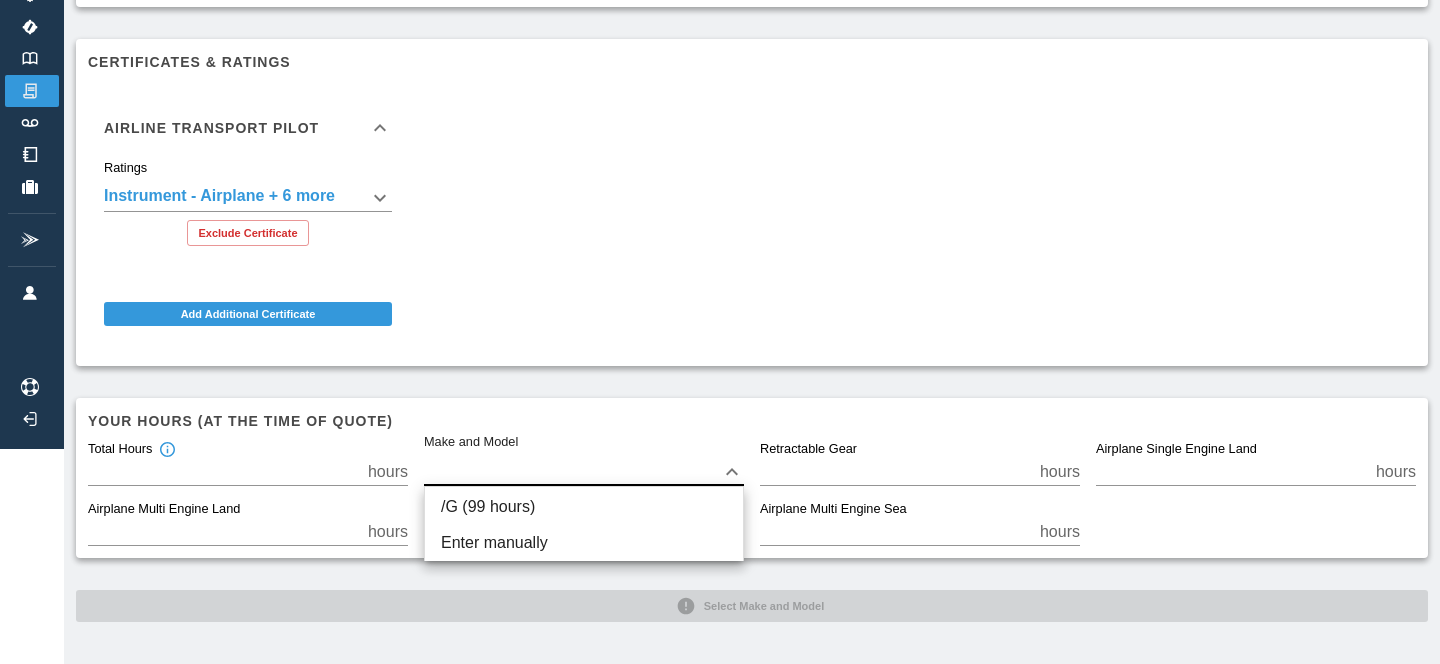 click at bounding box center (720, 332) 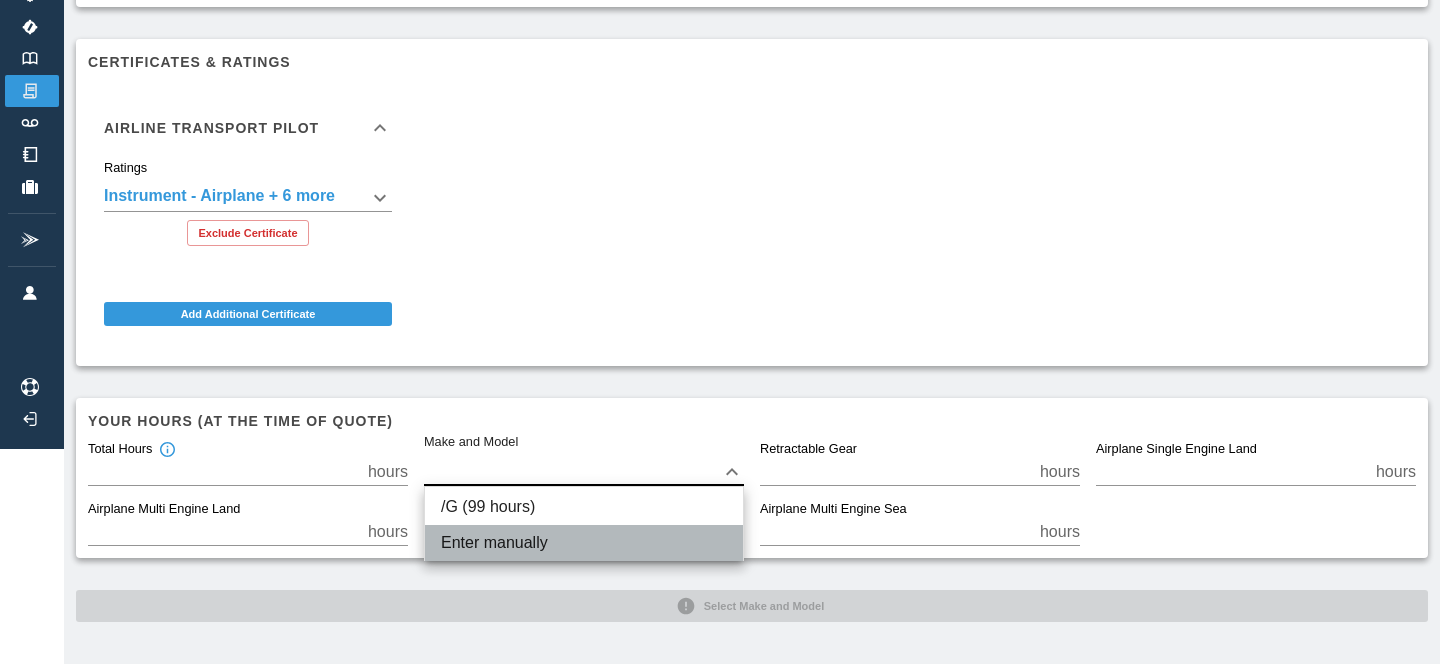 click on "Enter manually" at bounding box center (584, 543) 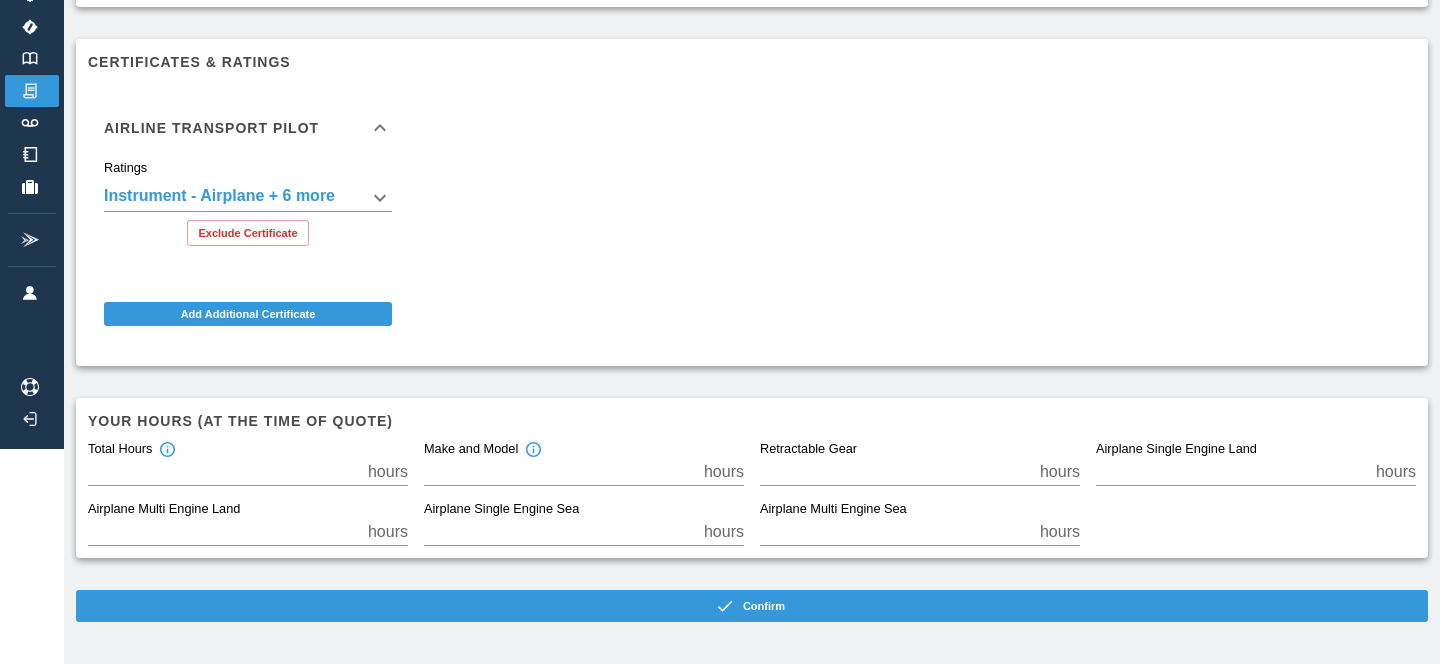 scroll, scrollTop: 0, scrollLeft: 0, axis: both 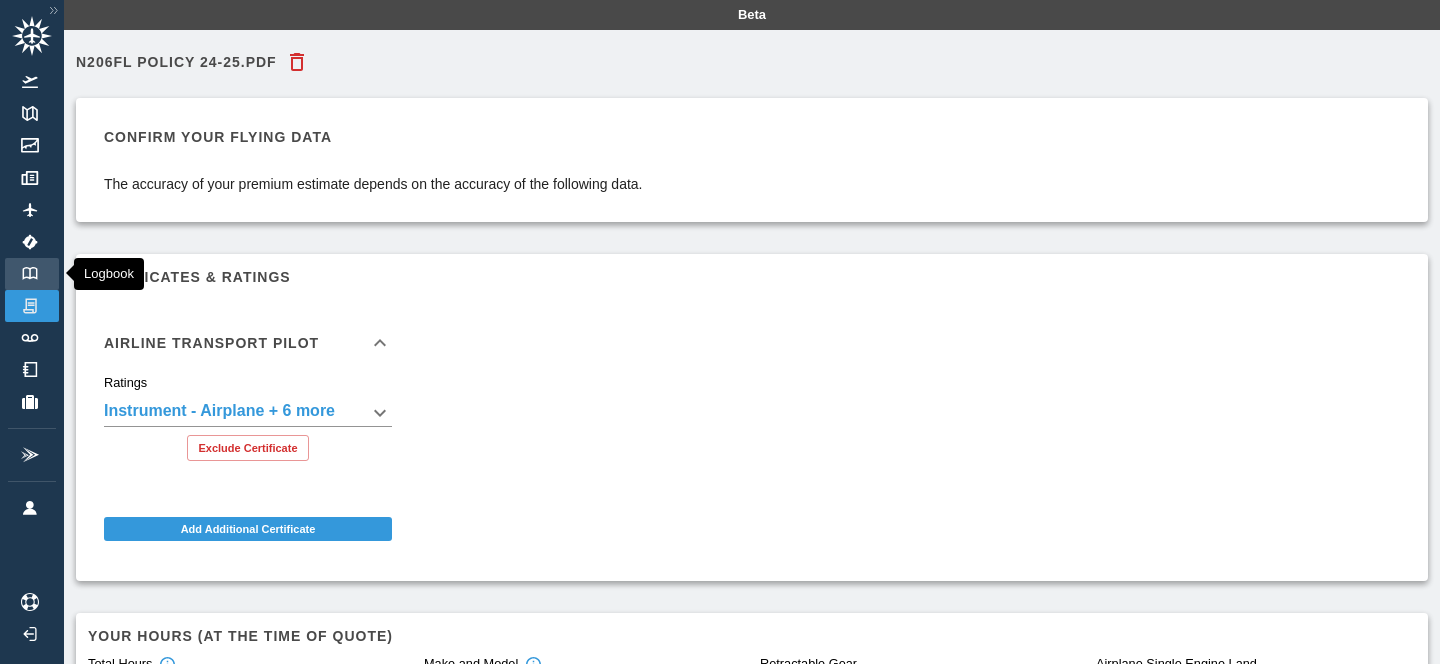 click on "Logbook" at bounding box center [32, 274] 